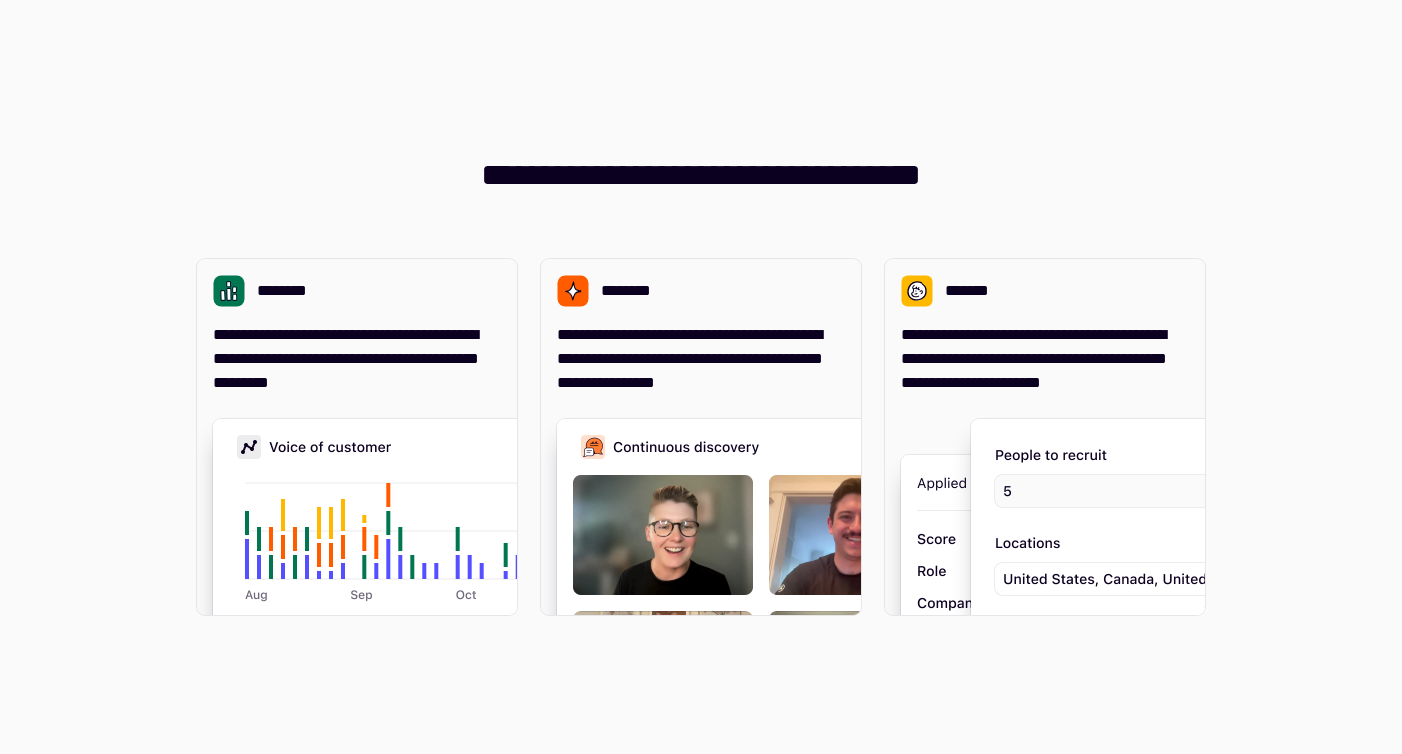 scroll, scrollTop: 0, scrollLeft: 0, axis: both 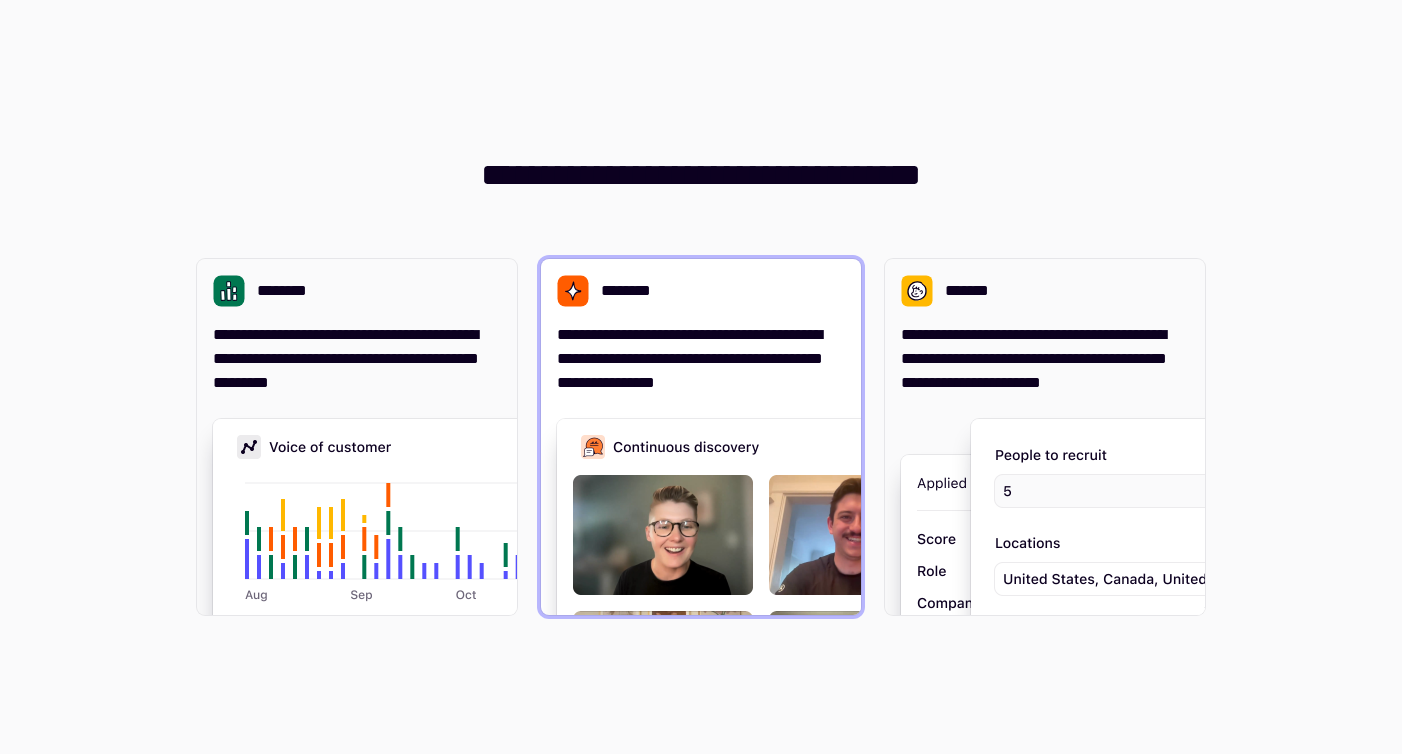 click at bounding box center (857, 619) 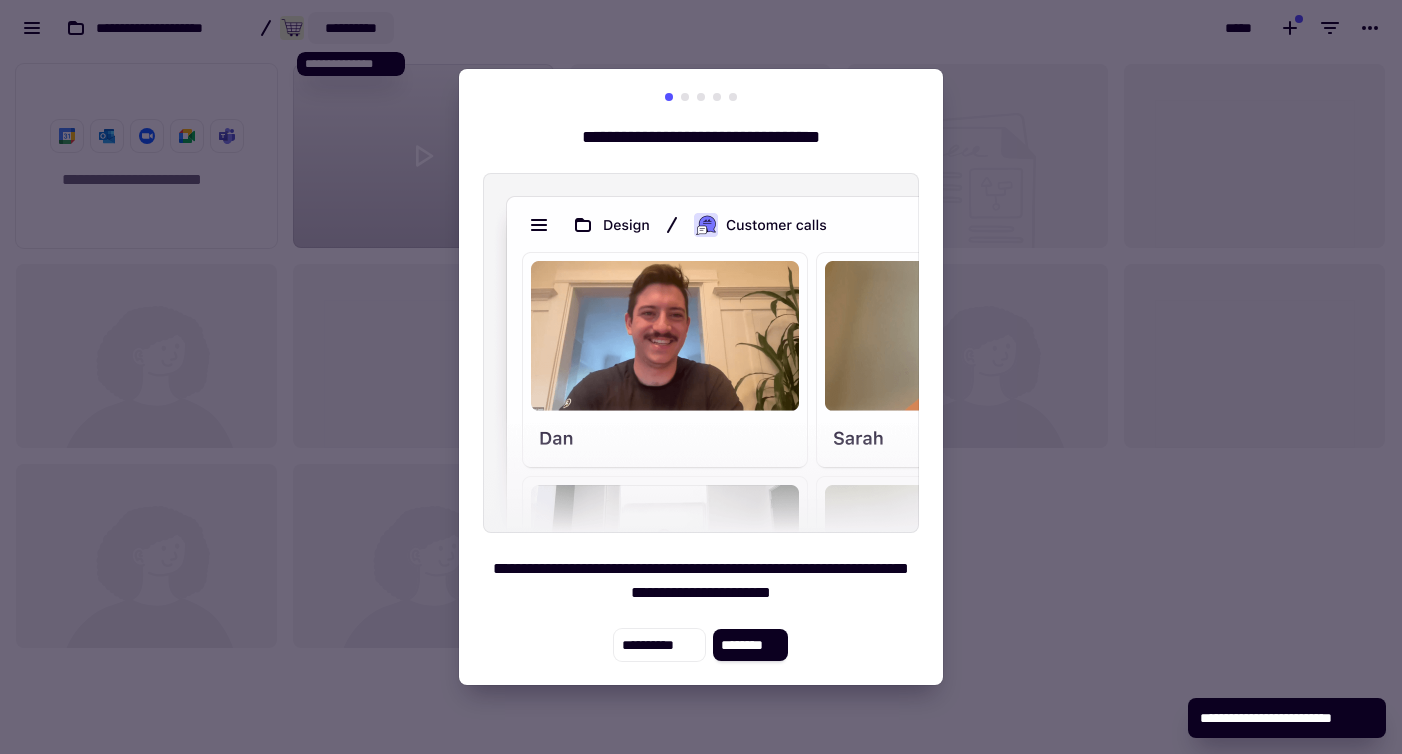 scroll, scrollTop: 1, scrollLeft: 1, axis: both 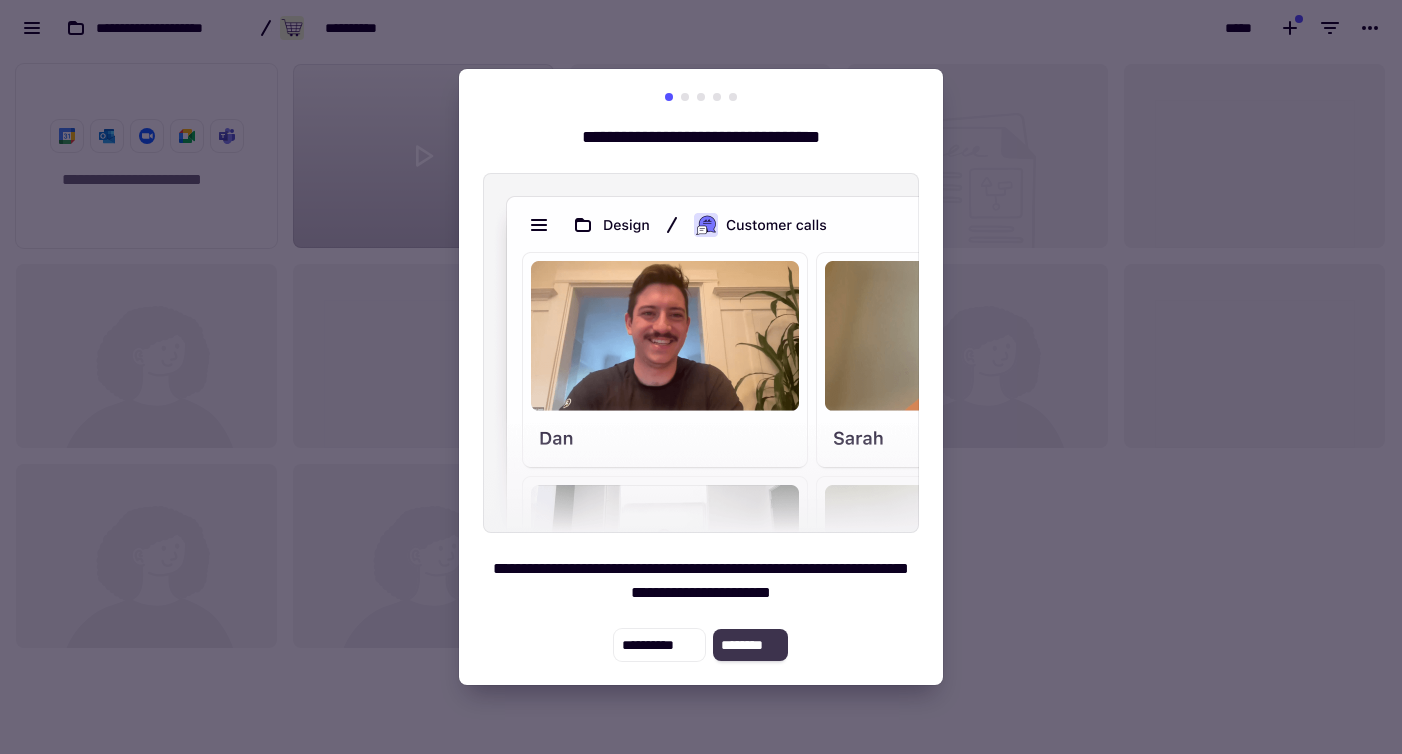 click on "********" 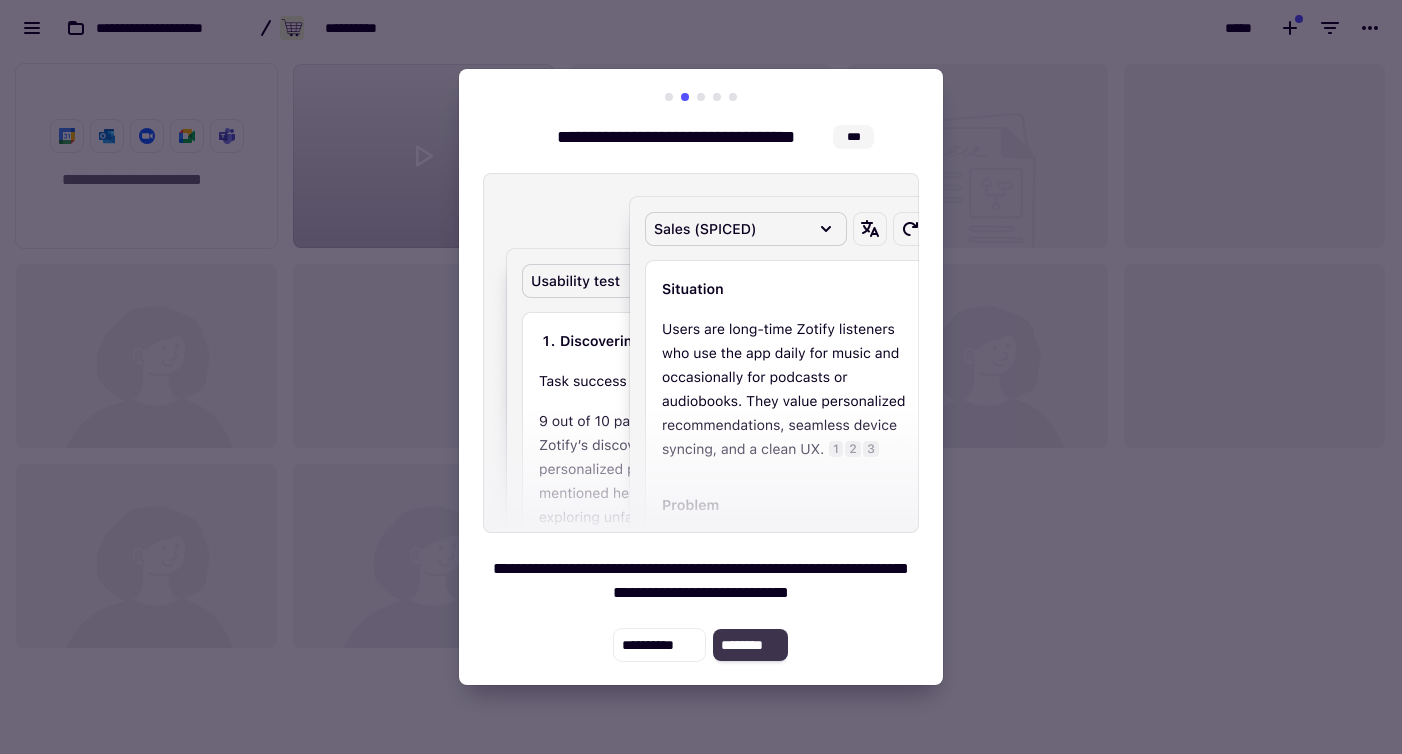 click on "********" 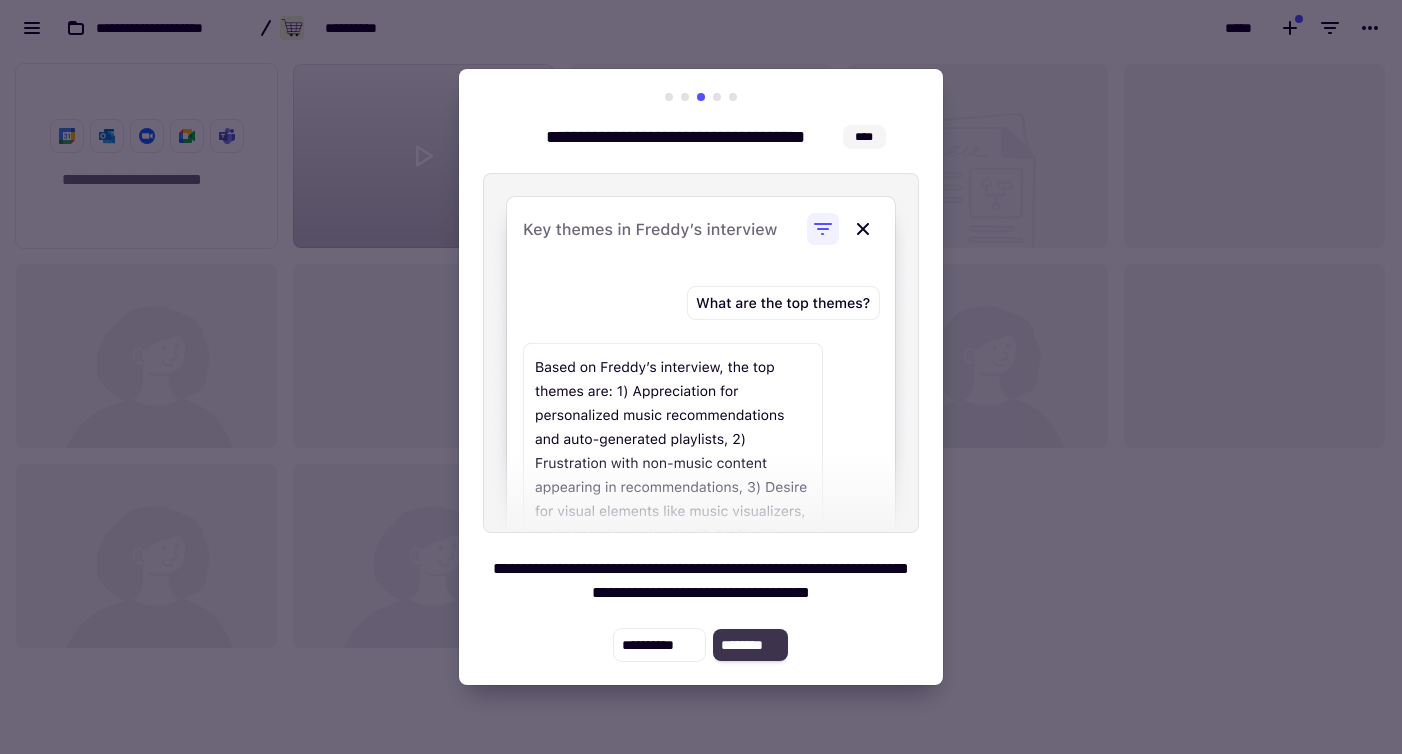 click on "********" 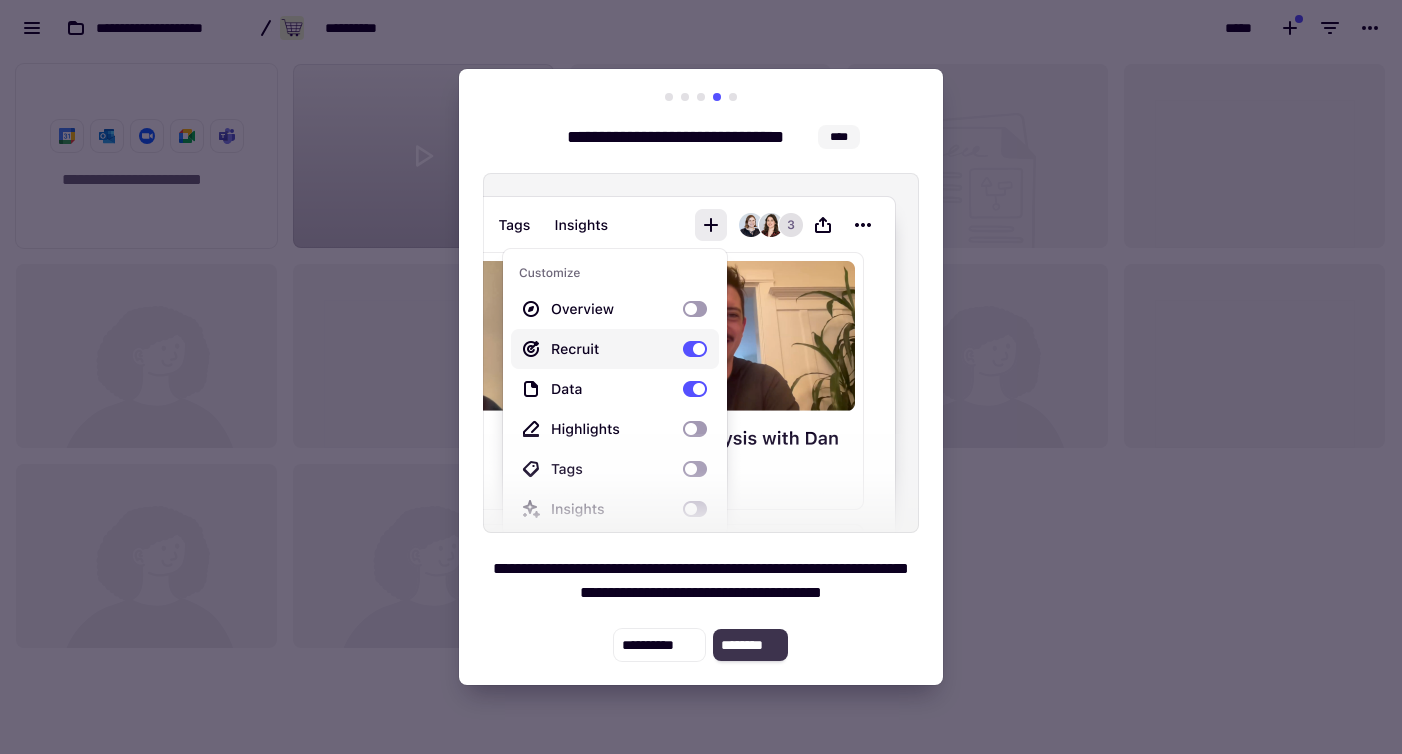 click on "********" 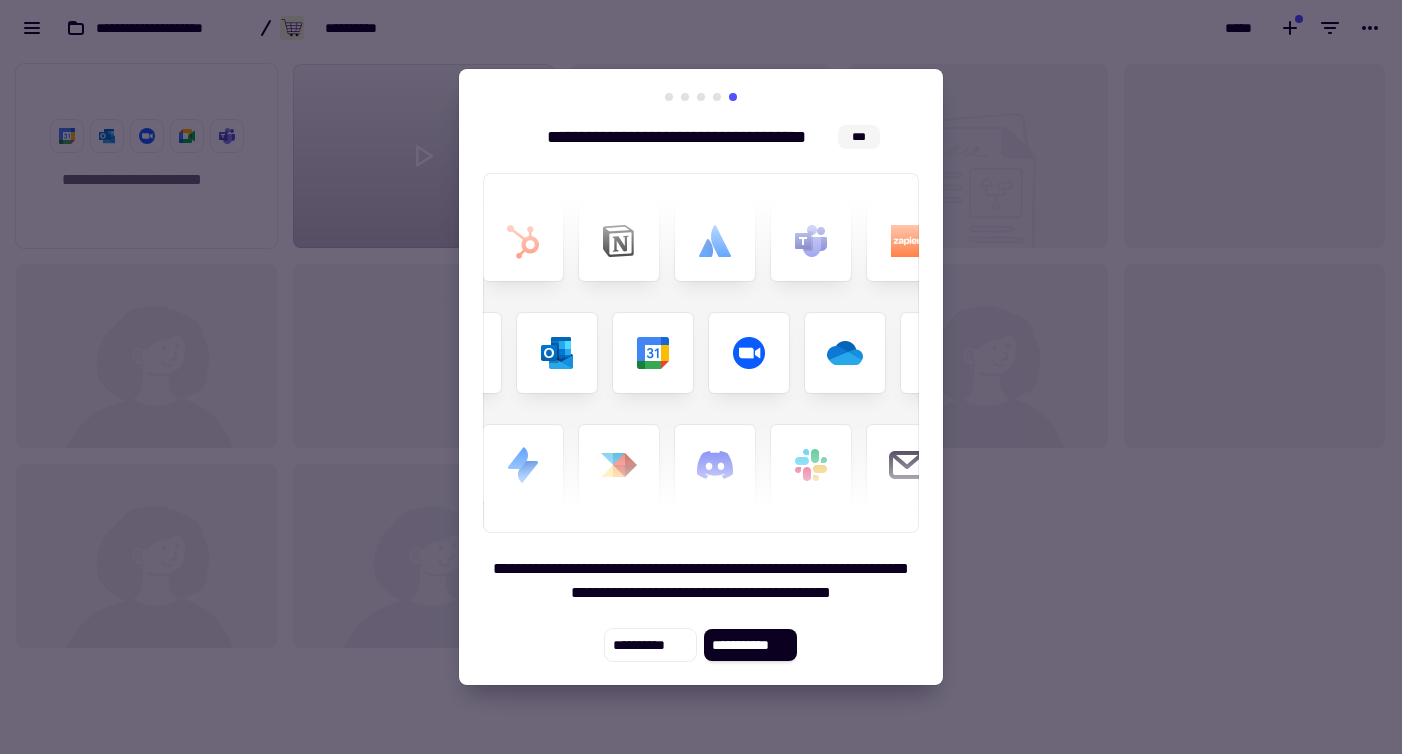 drag, startPoint x: 748, startPoint y: 642, endPoint x: 719, endPoint y: 458, distance: 186.2713 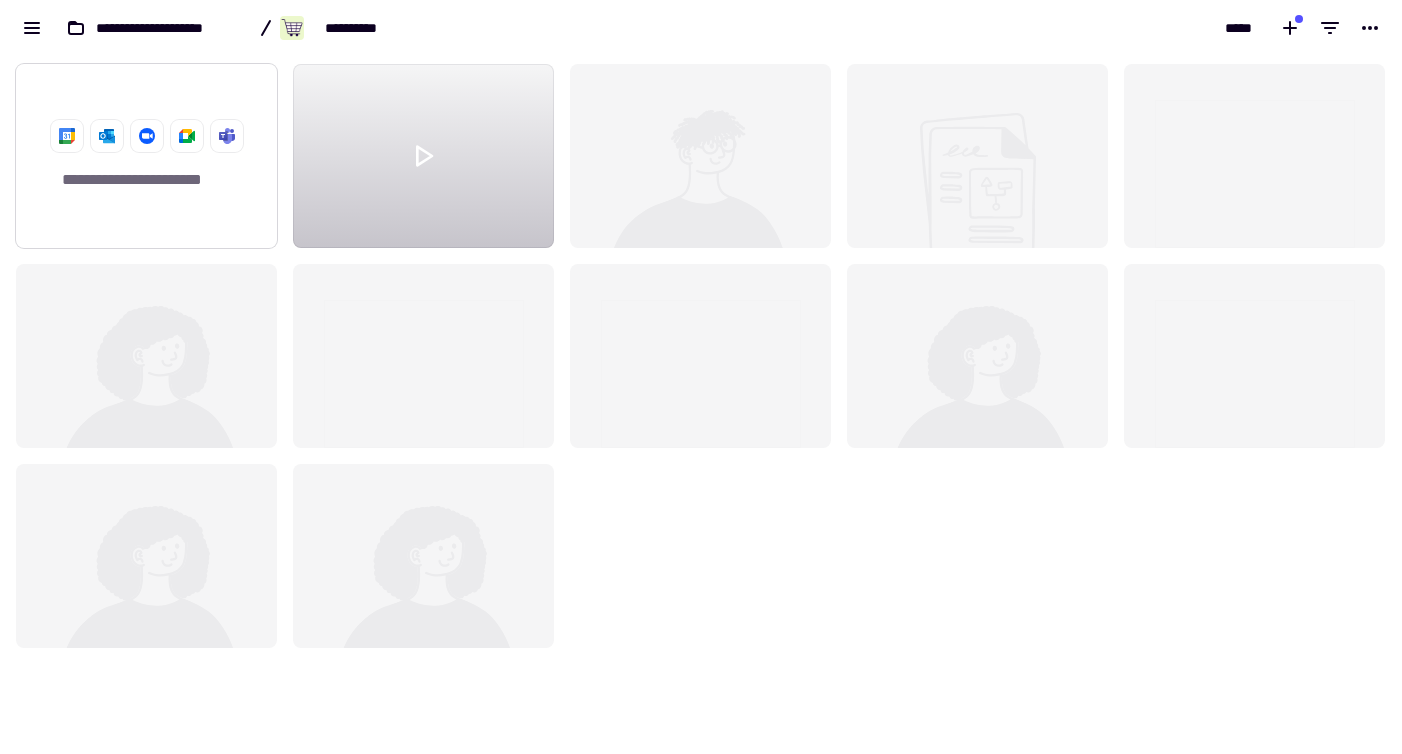click on "**********" 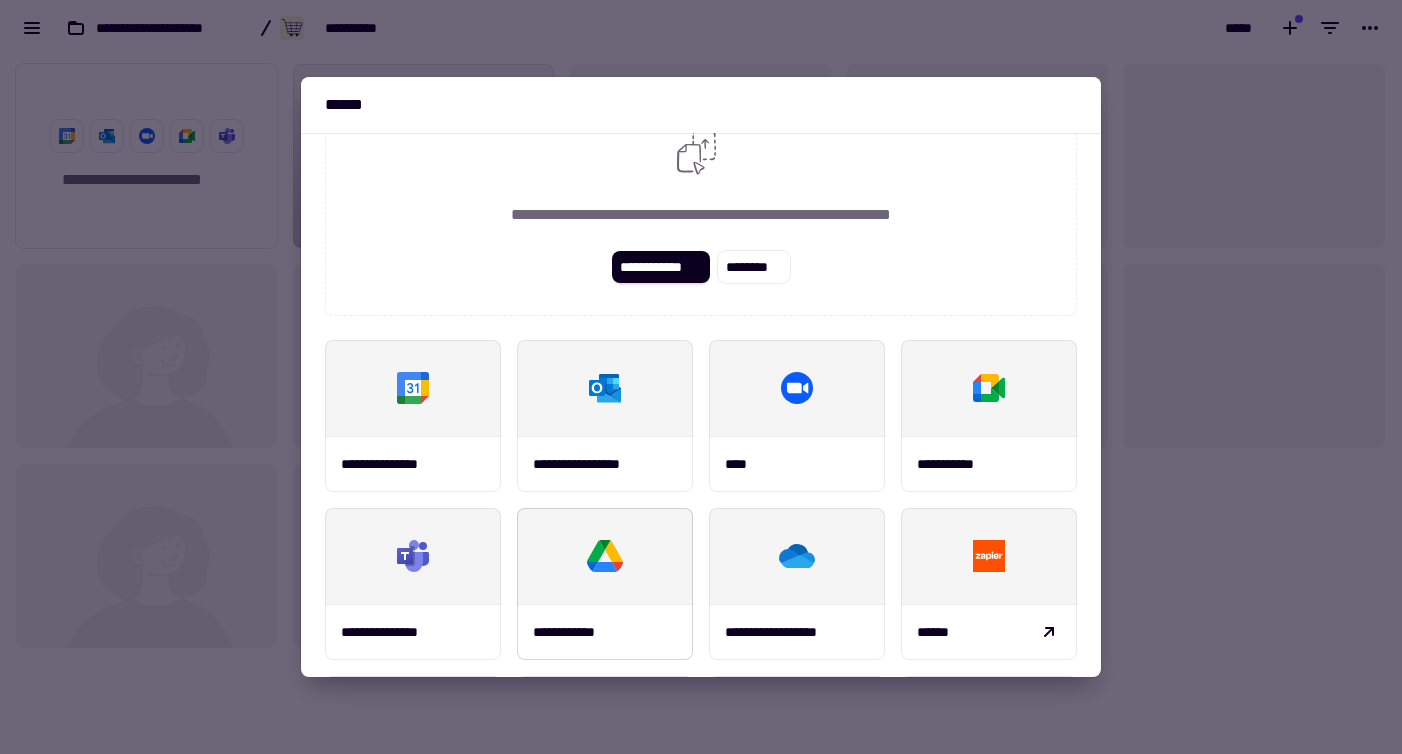 scroll, scrollTop: 0, scrollLeft: 0, axis: both 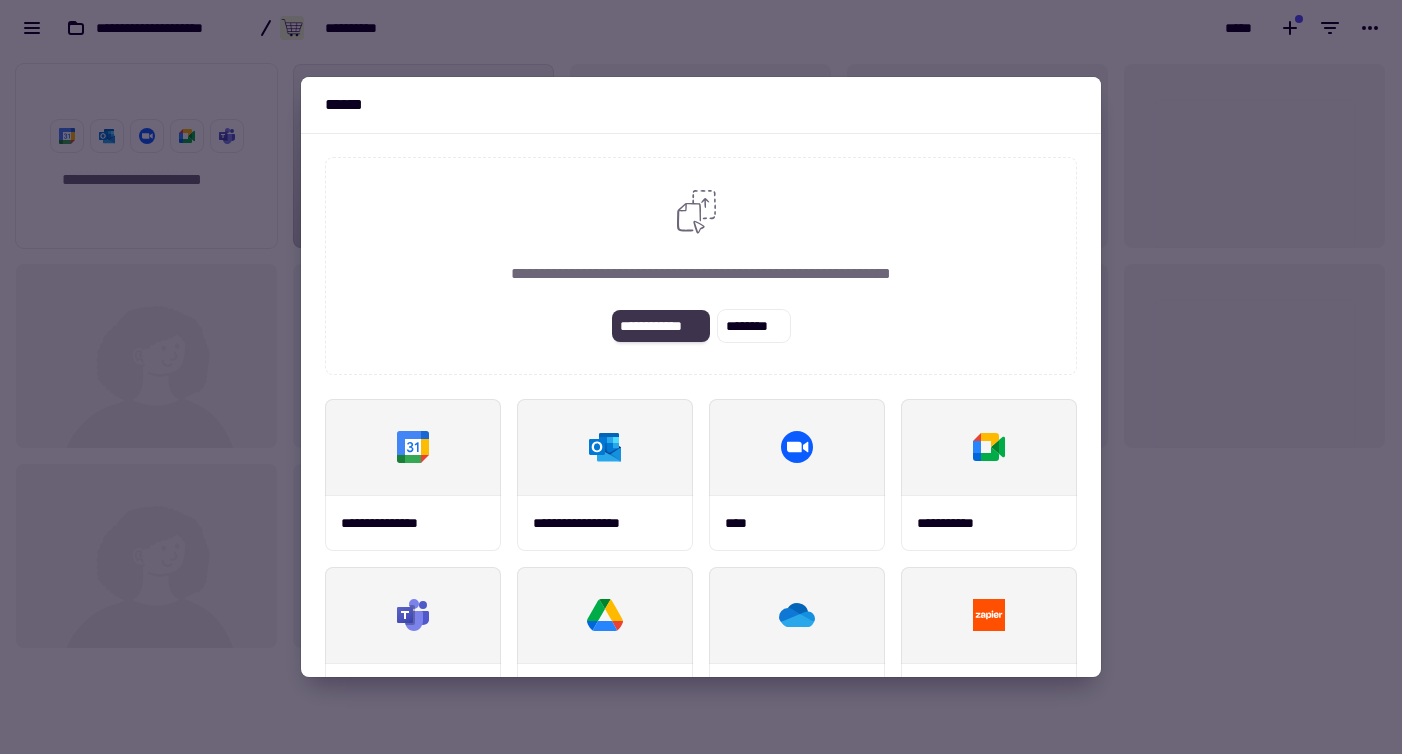 click on "**********" 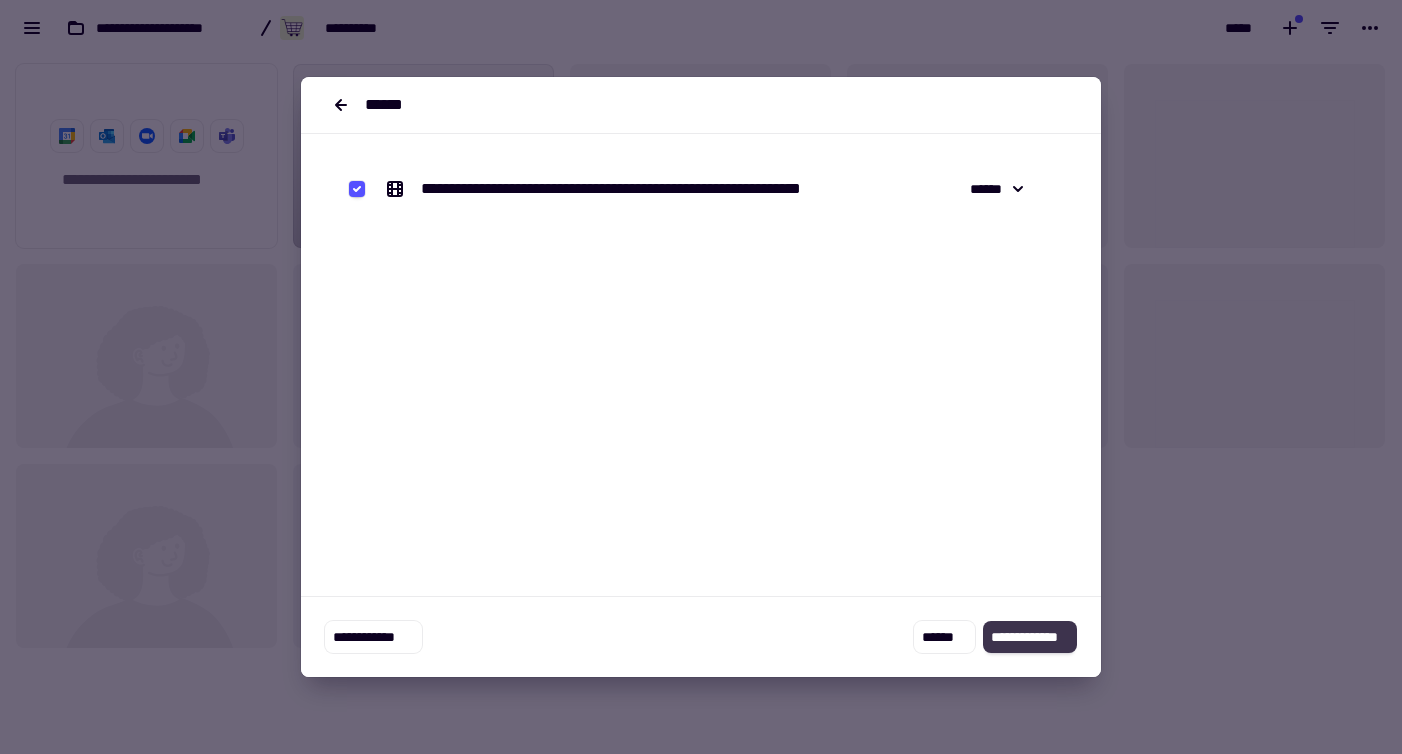 click on "**********" 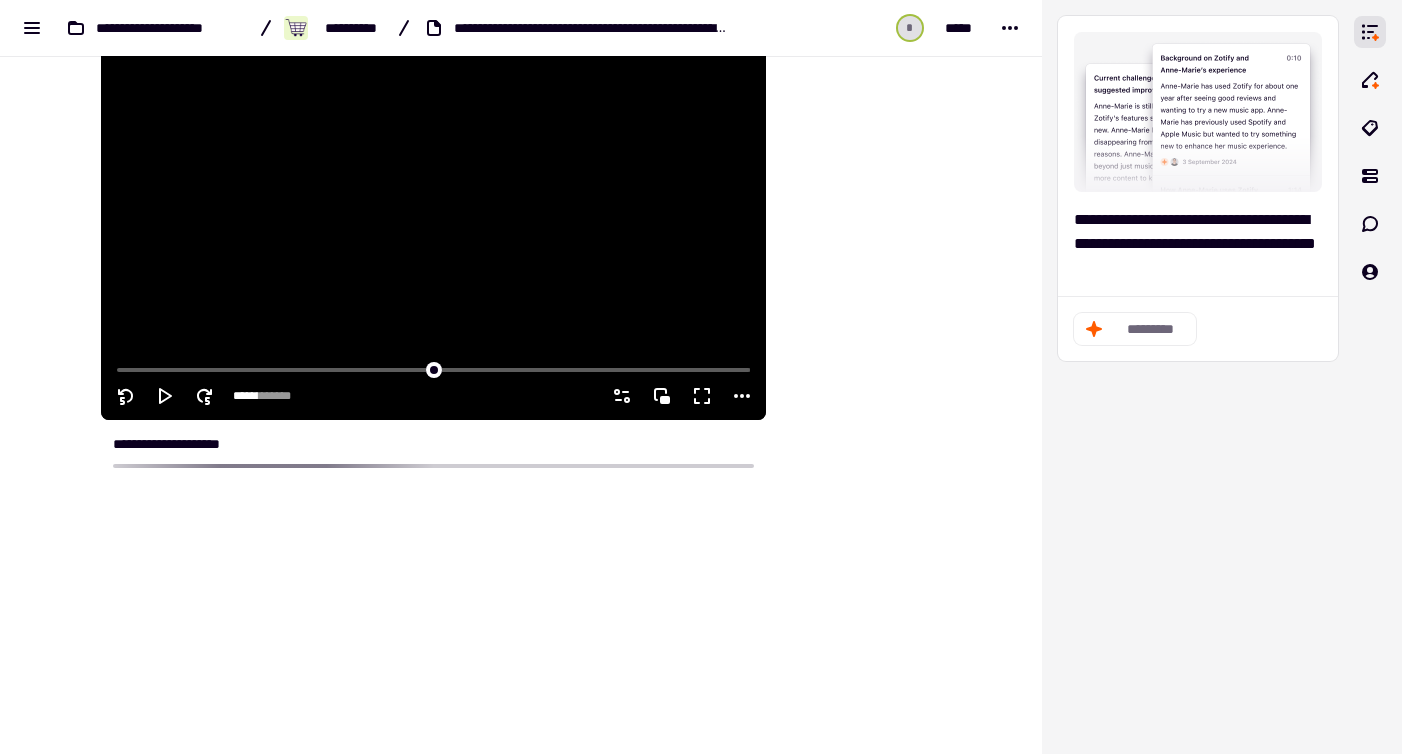 scroll, scrollTop: 268, scrollLeft: 0, axis: vertical 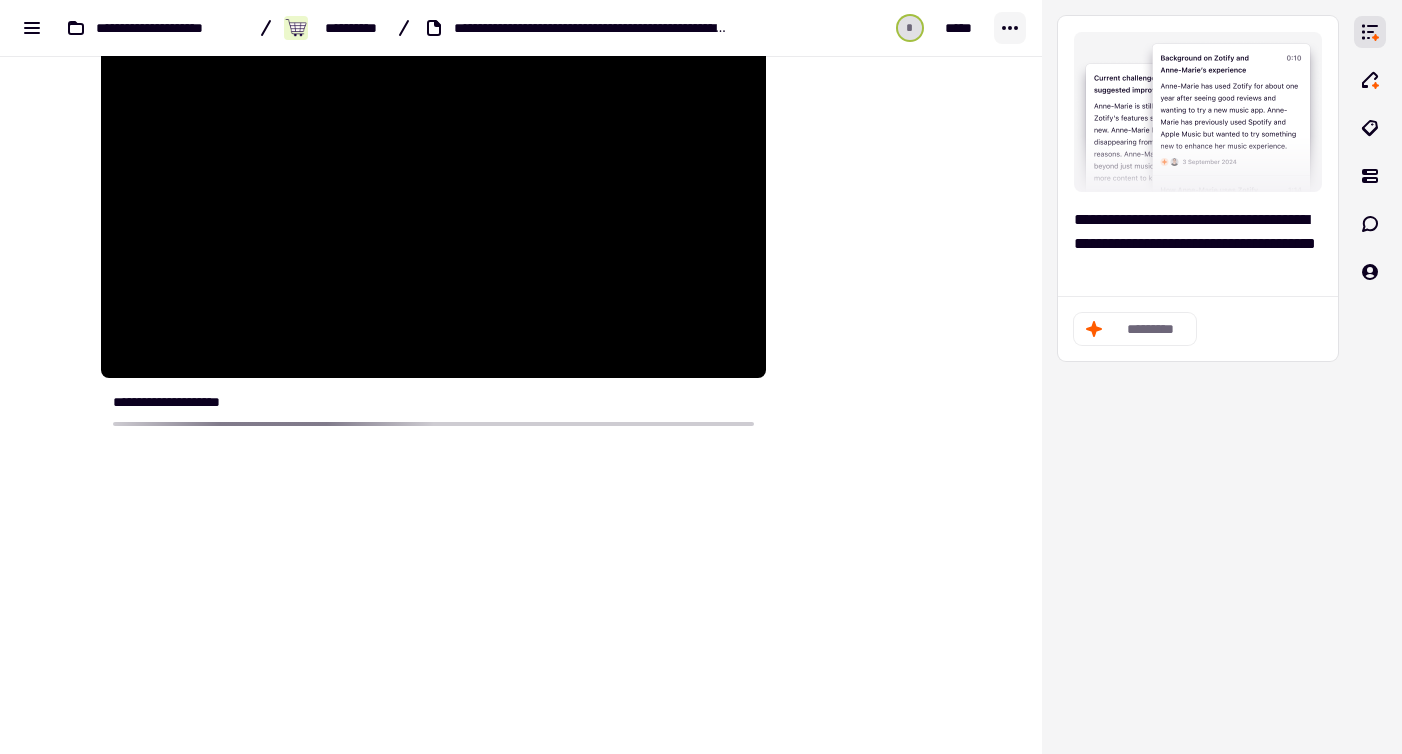 click 